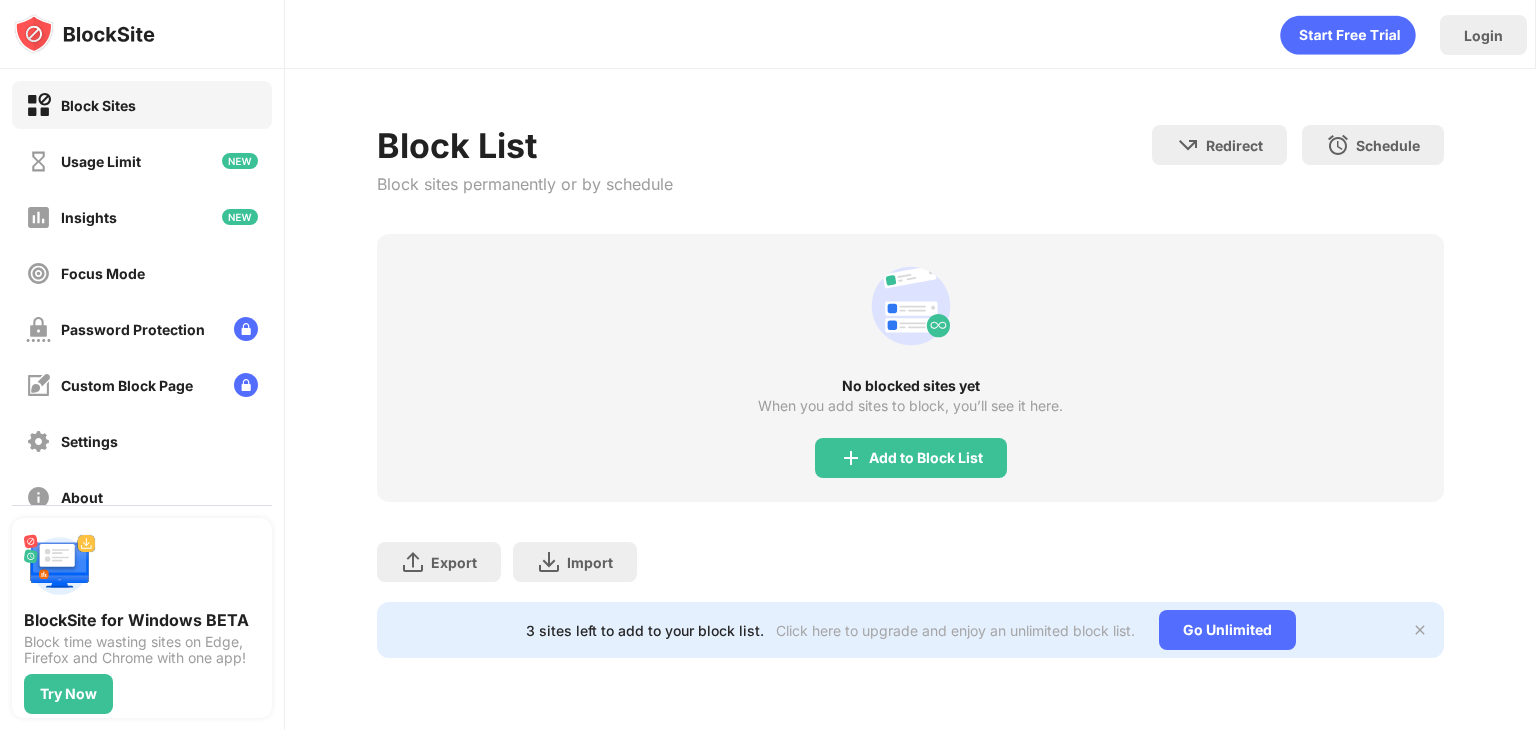 scroll, scrollTop: 0, scrollLeft: 0, axis: both 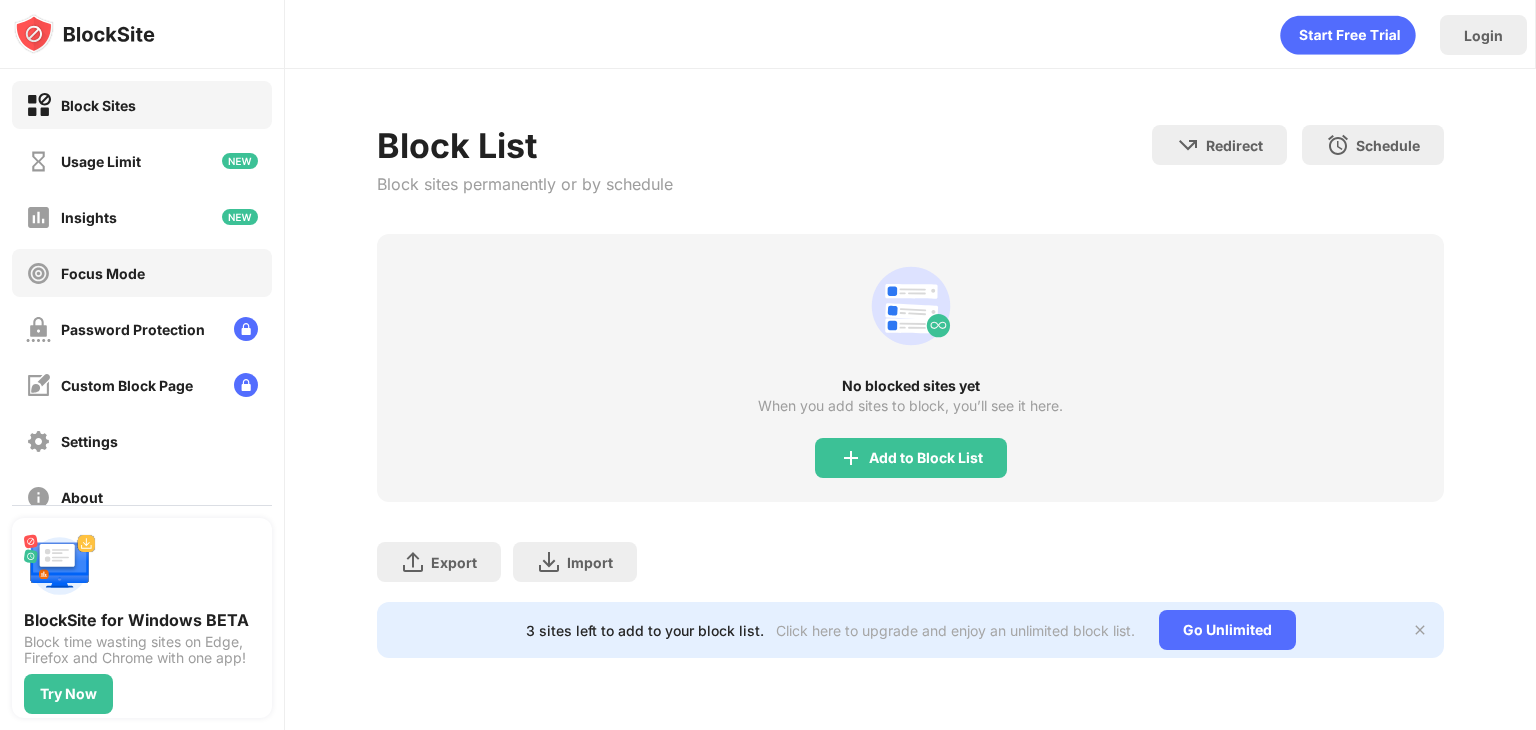 click on "Focus Mode" at bounding box center (142, 273) 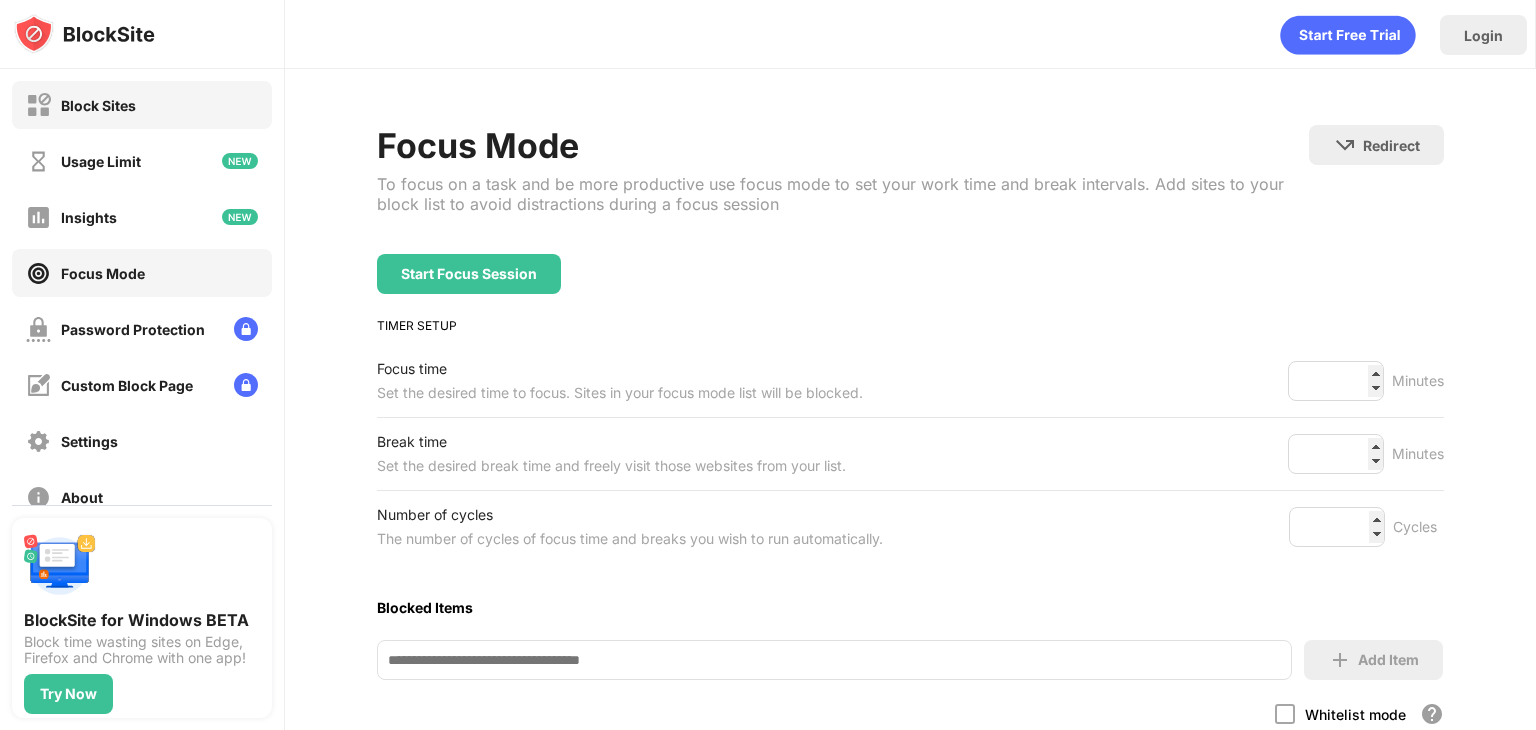 click on "Block Sites" at bounding box center (142, 105) 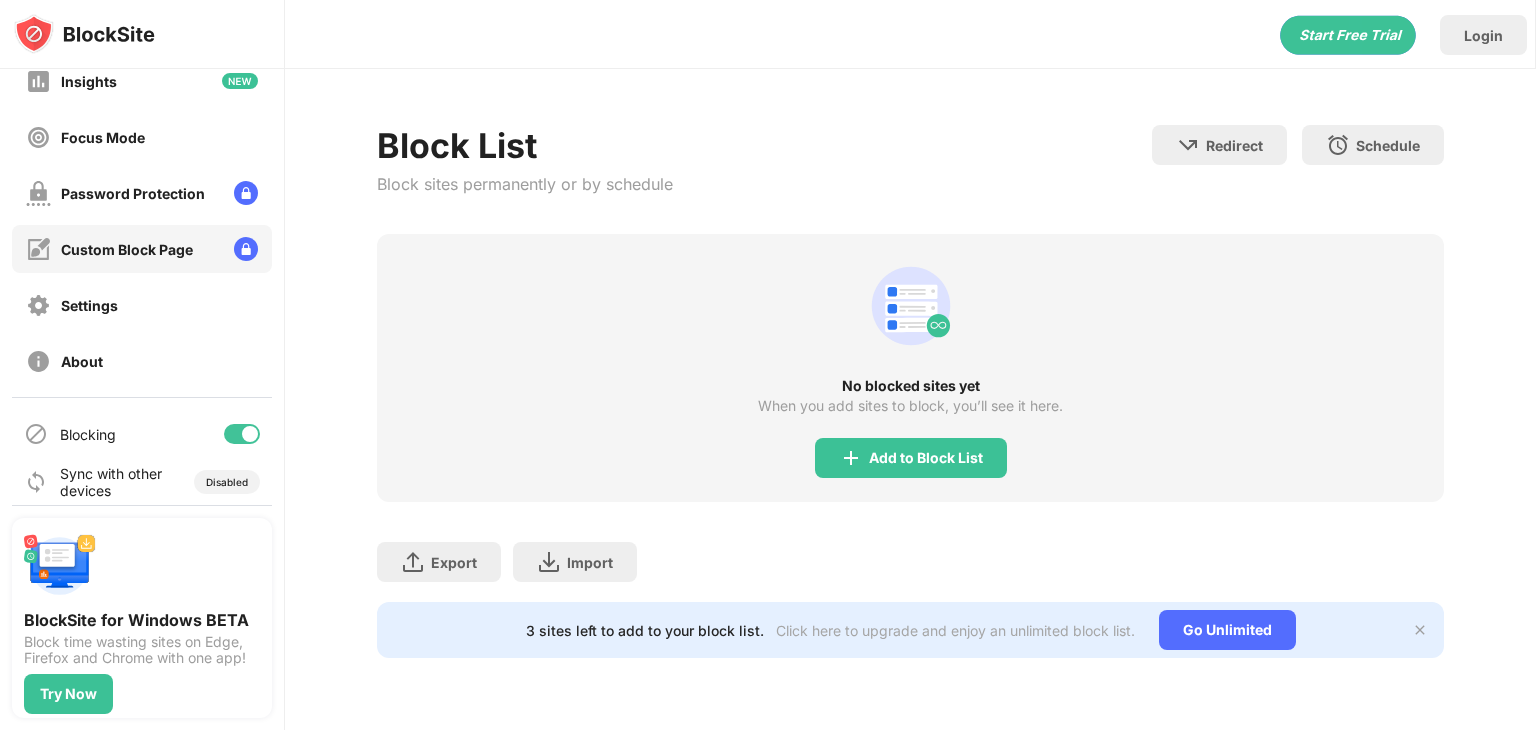 scroll, scrollTop: 148, scrollLeft: 0, axis: vertical 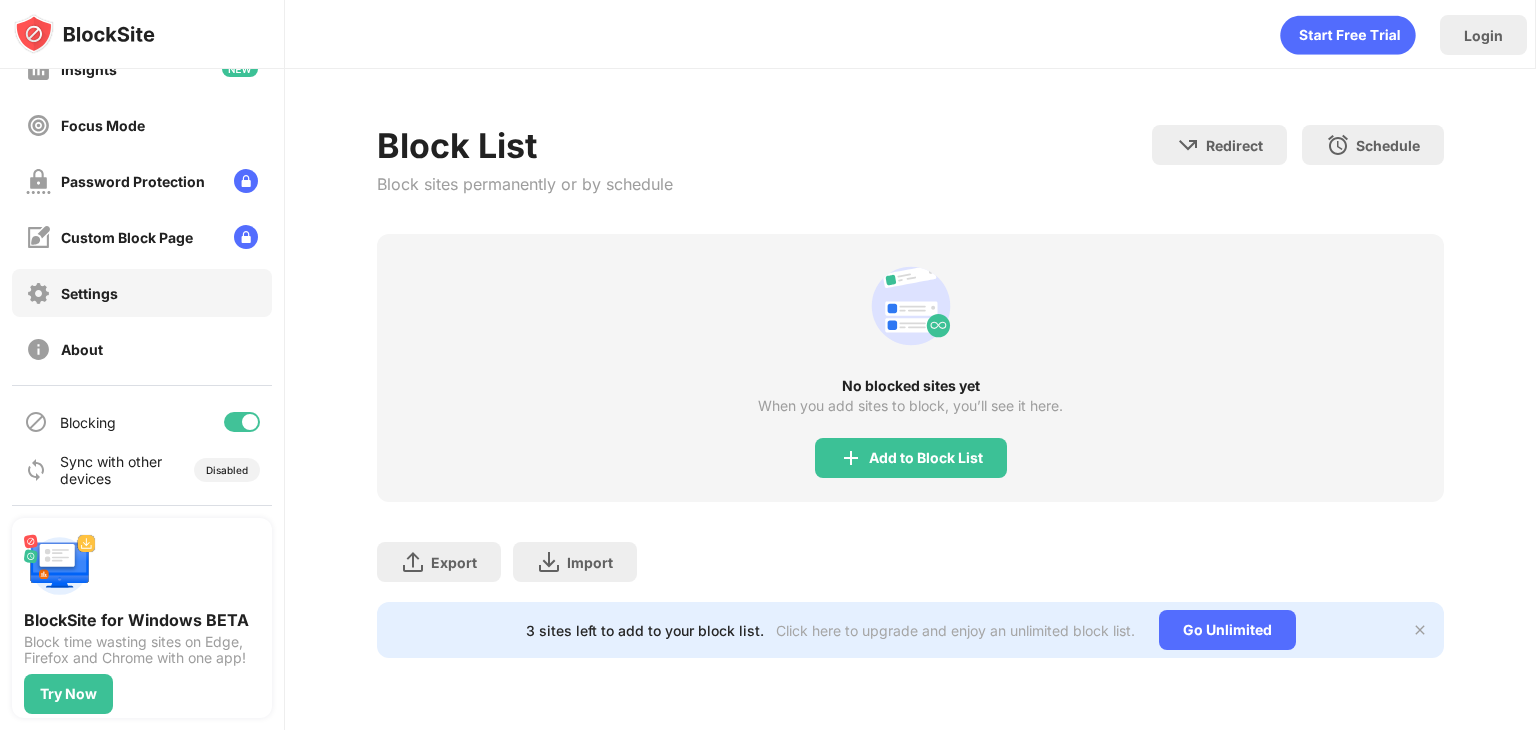 click on "Settings" at bounding box center (142, 293) 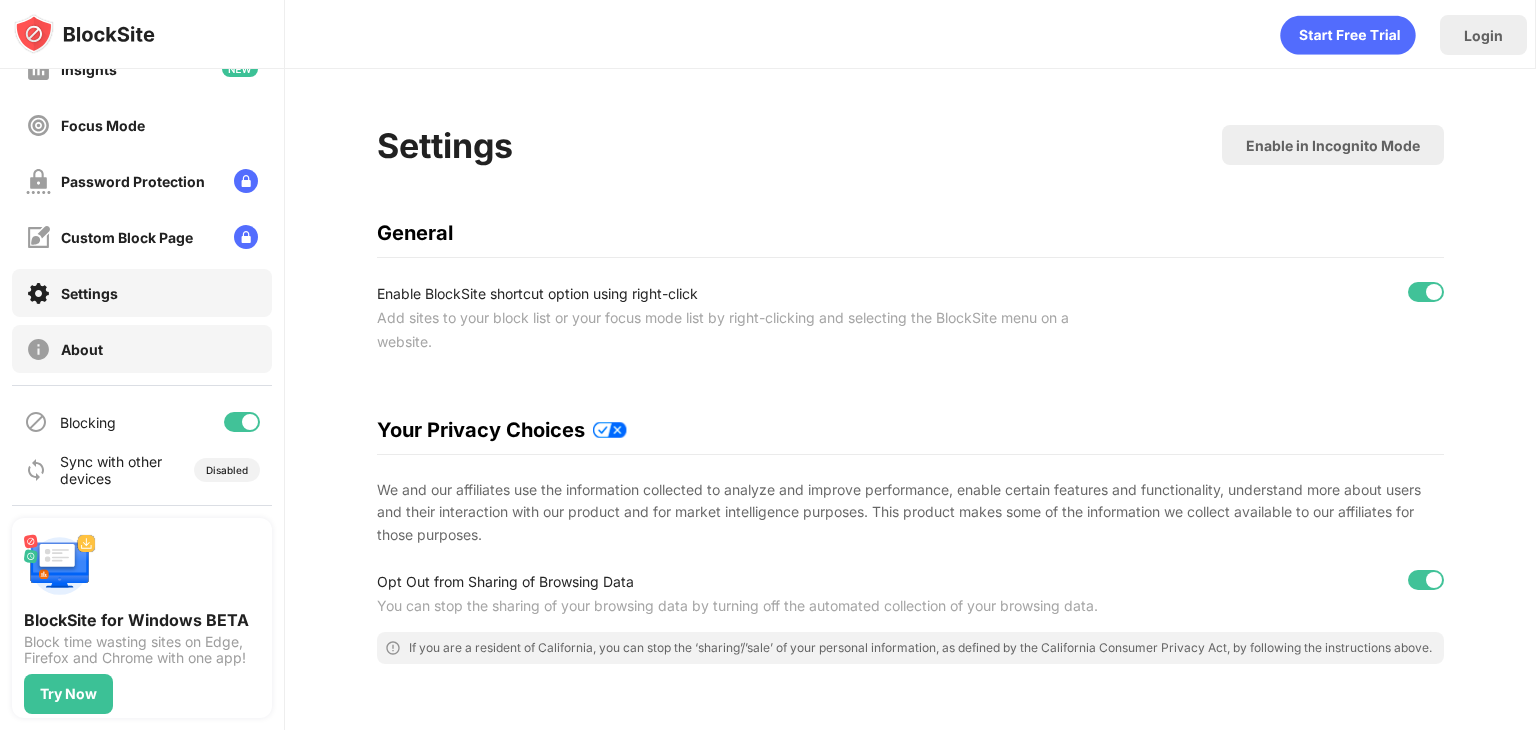 click on "About" at bounding box center (142, 349) 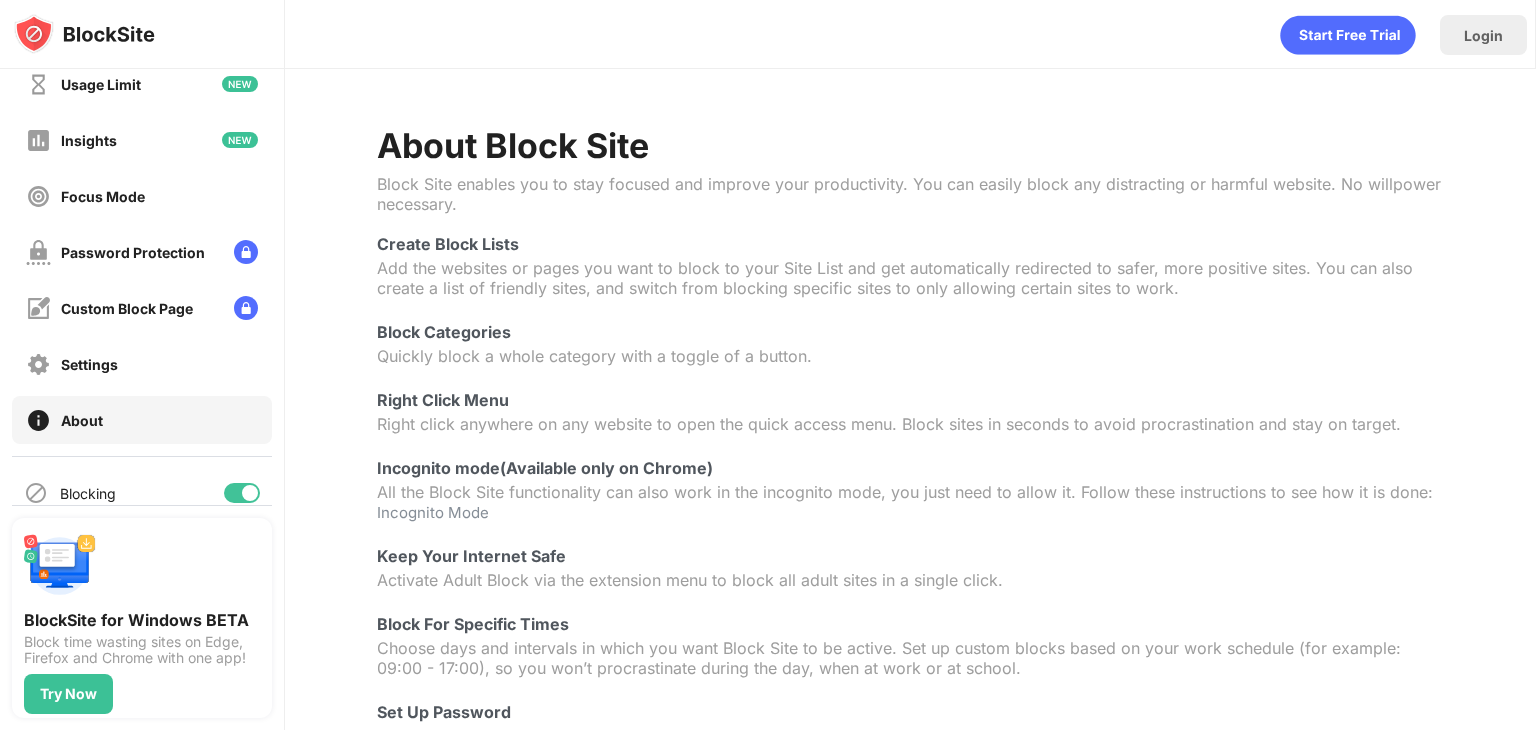 scroll, scrollTop: 76, scrollLeft: 0, axis: vertical 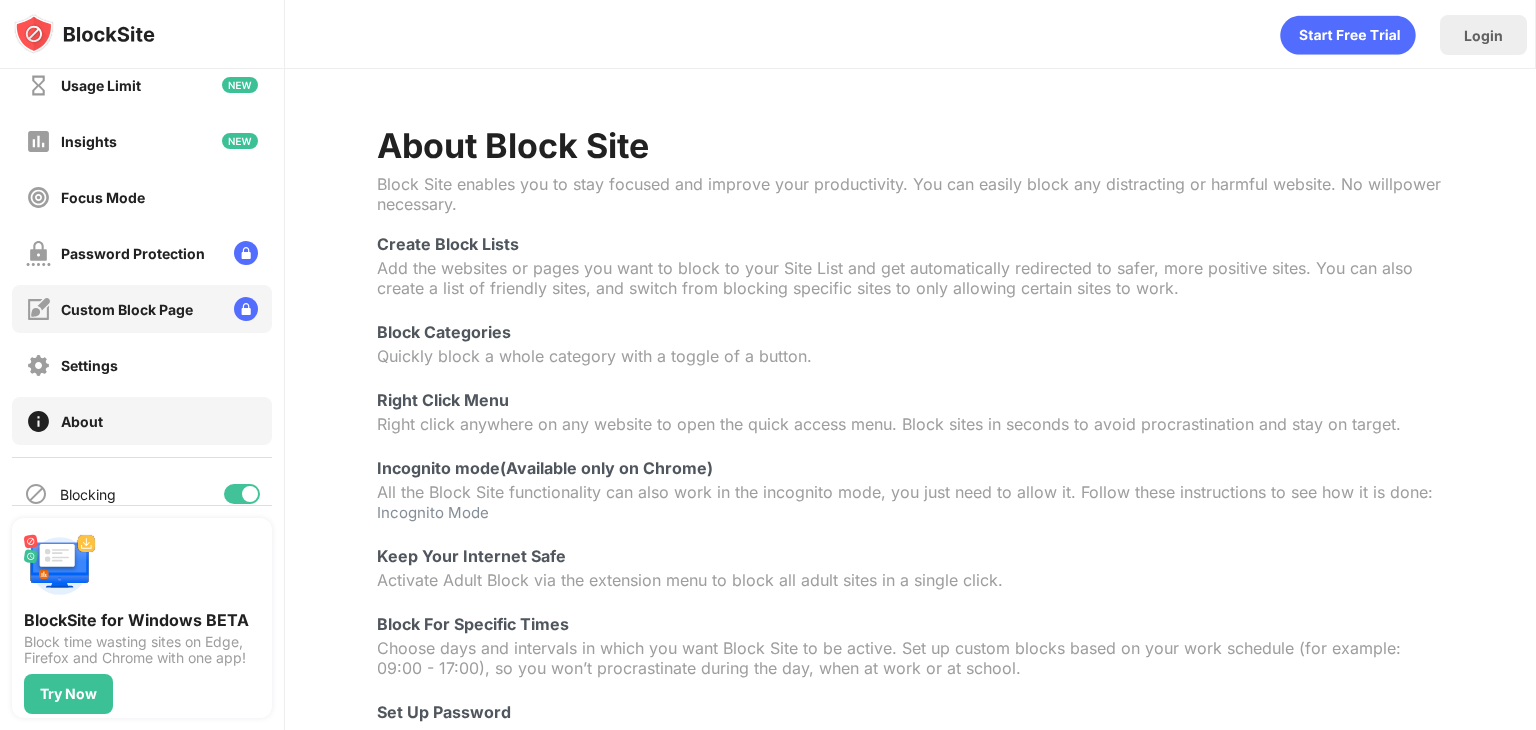 click on "Custom Block Page" at bounding box center [109, 309] 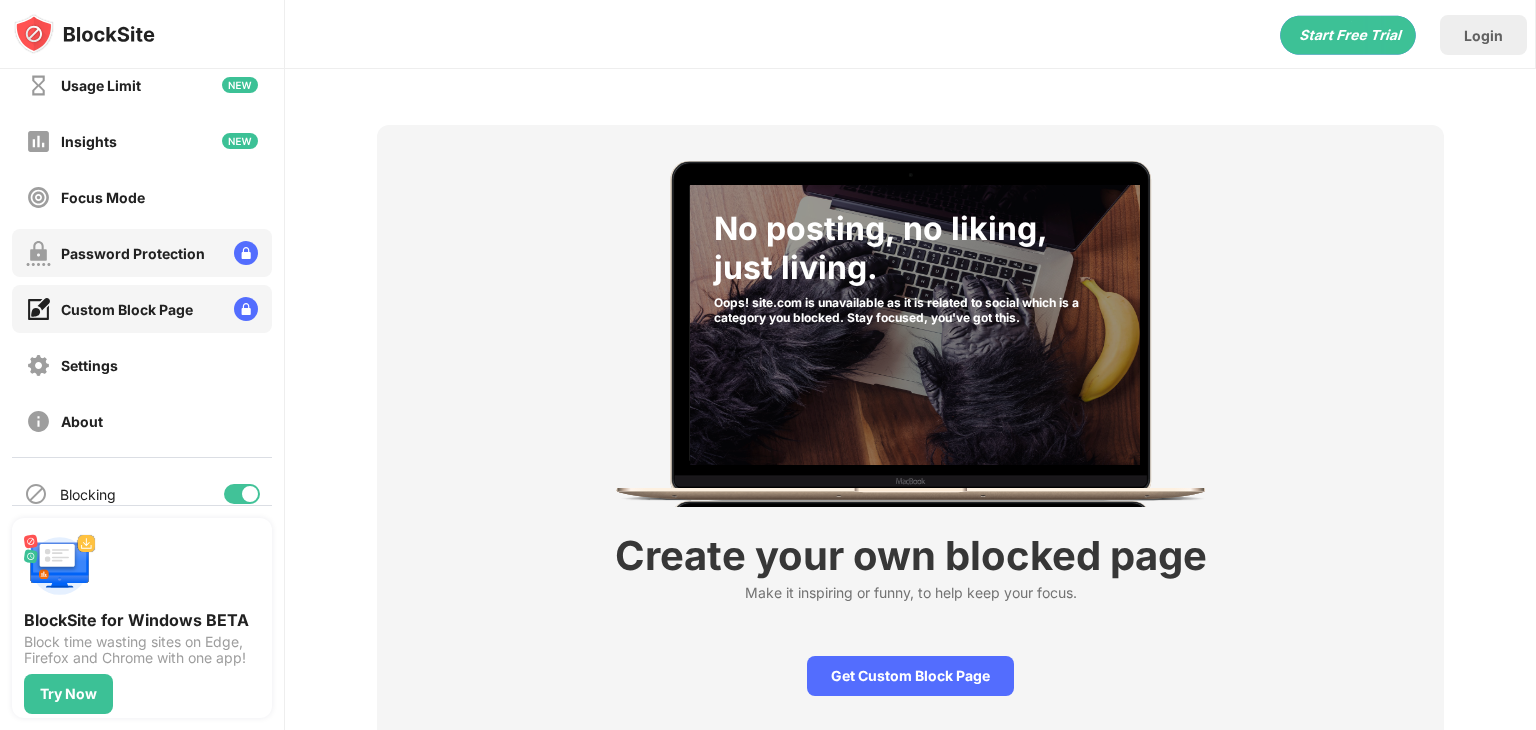 click on "Password Protection" at bounding box center (133, 253) 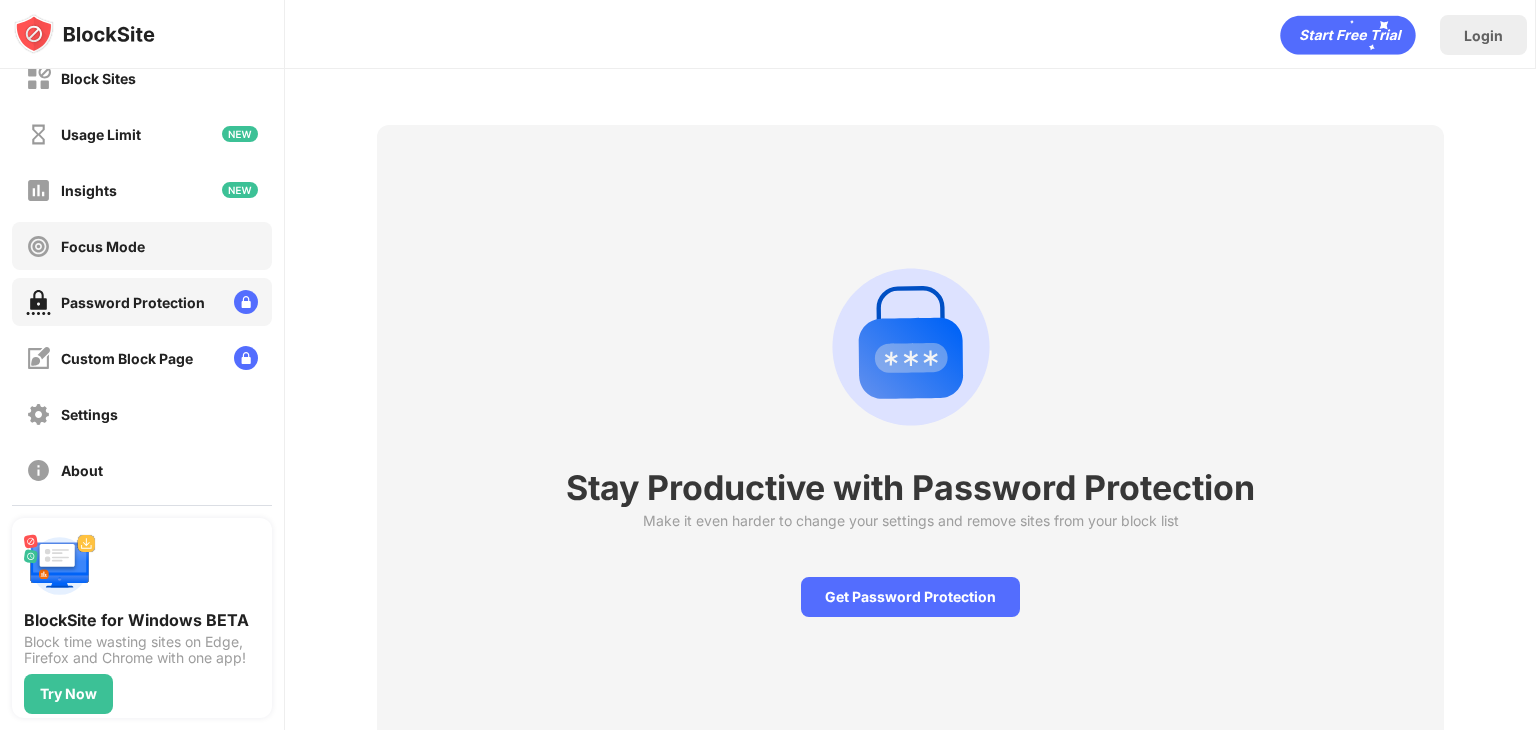 scroll, scrollTop: 24, scrollLeft: 0, axis: vertical 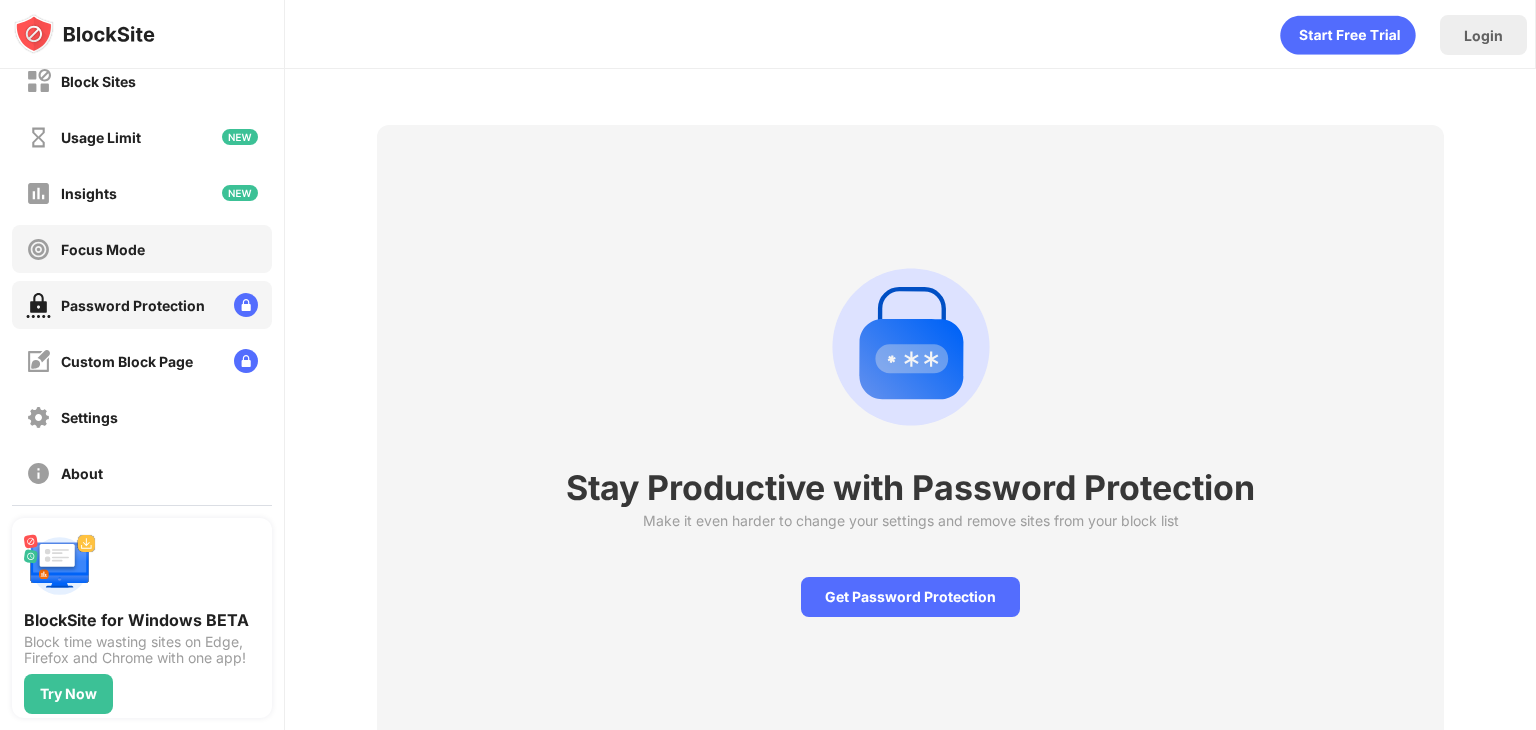click on "Focus Mode" at bounding box center (103, 249) 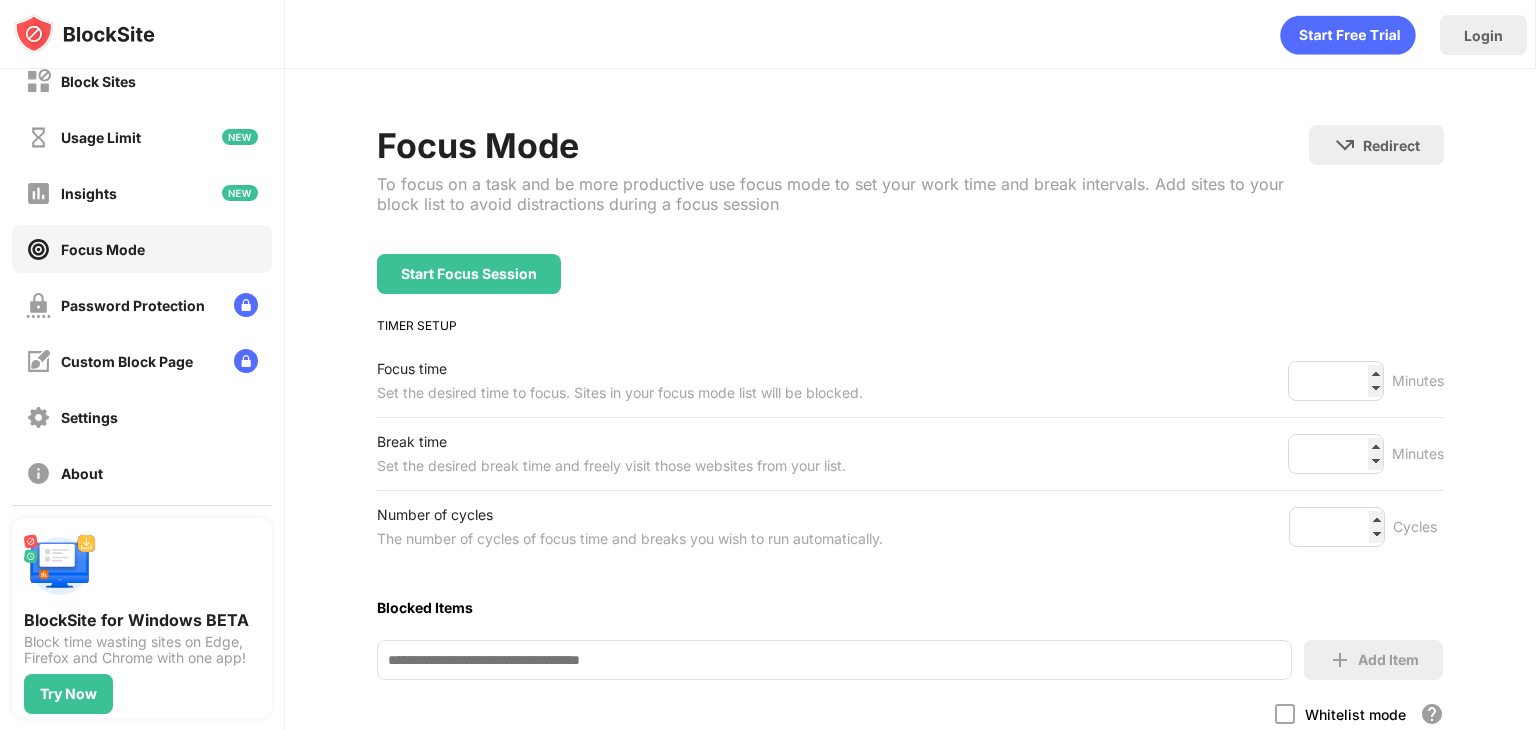 scroll, scrollTop: 0, scrollLeft: 0, axis: both 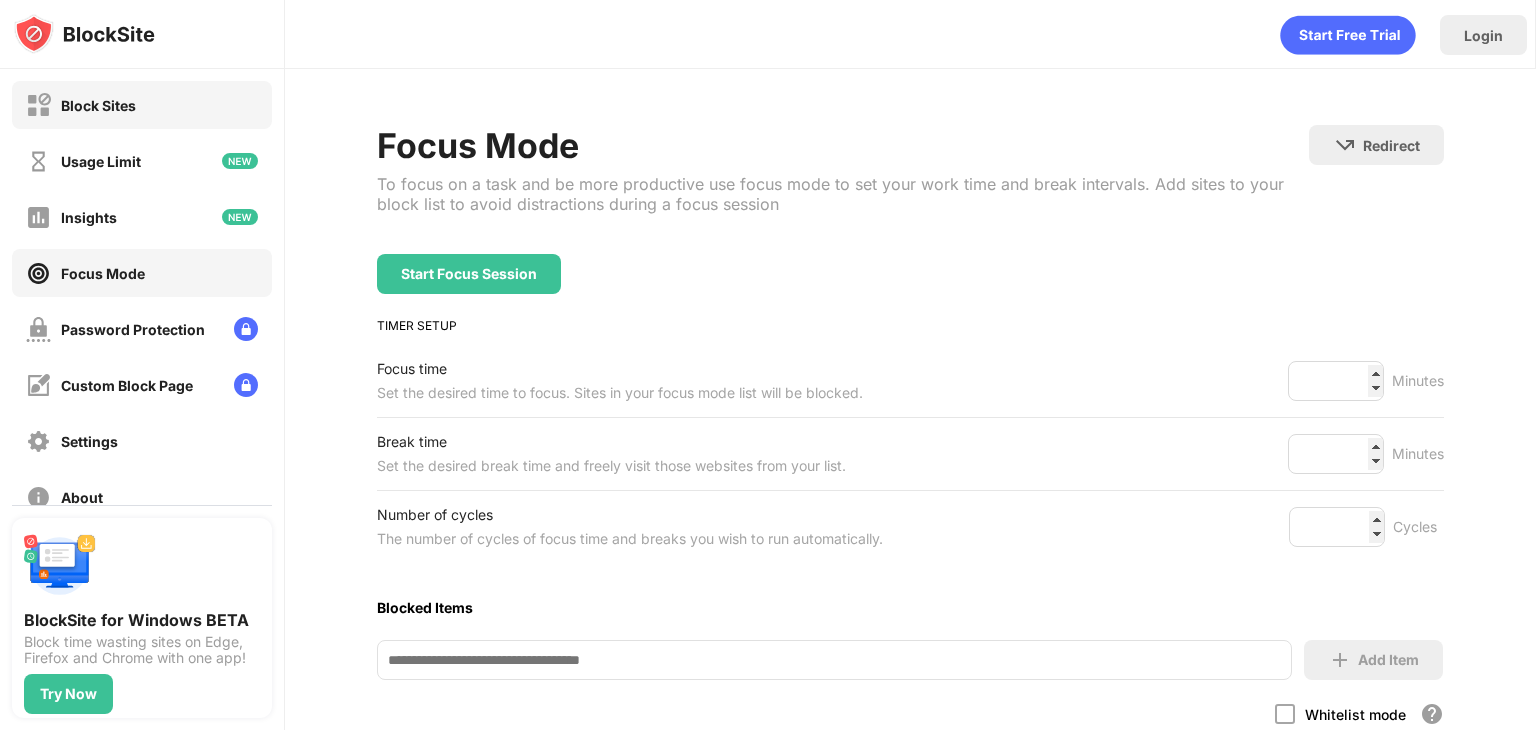 click on "Block Sites" at bounding box center [98, 105] 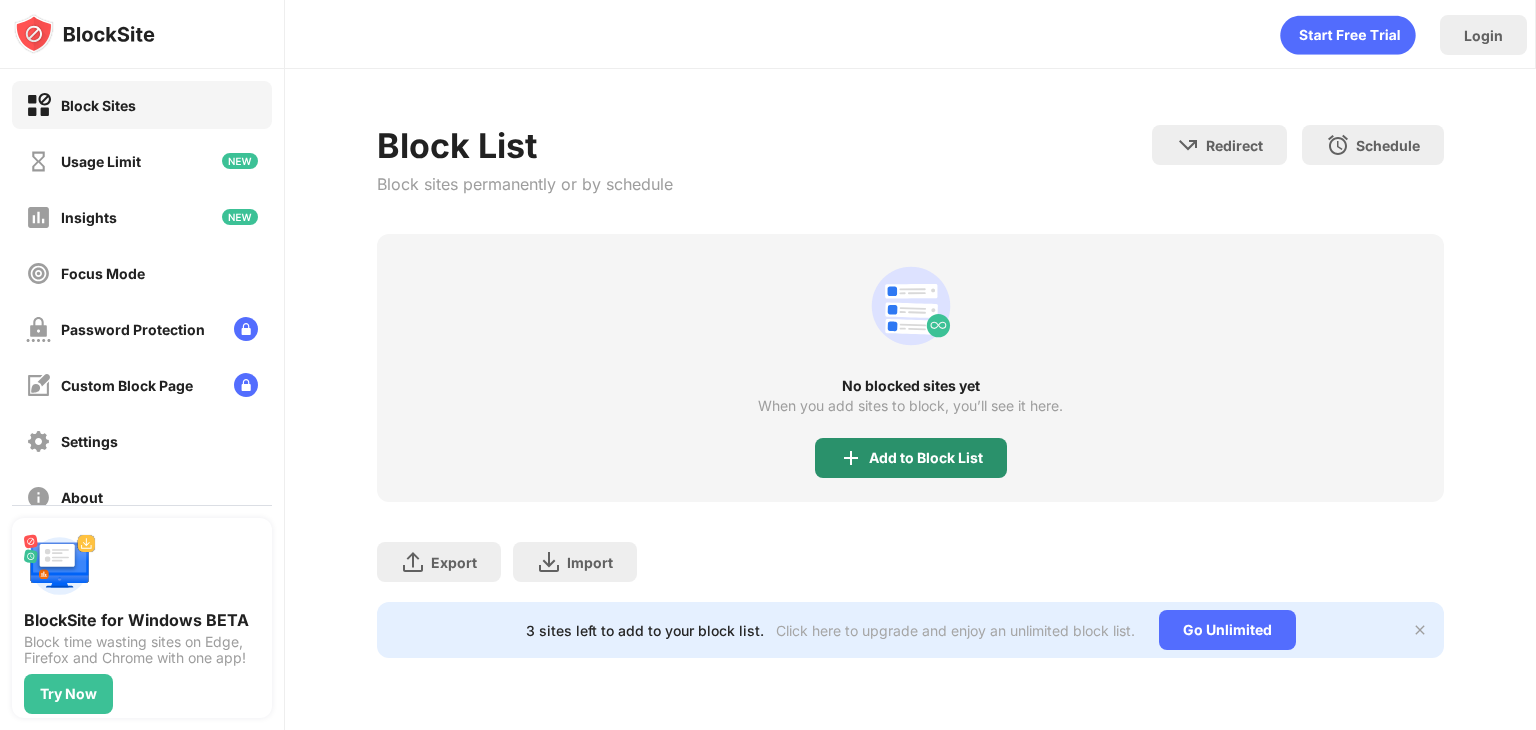 click at bounding box center (851, 458) 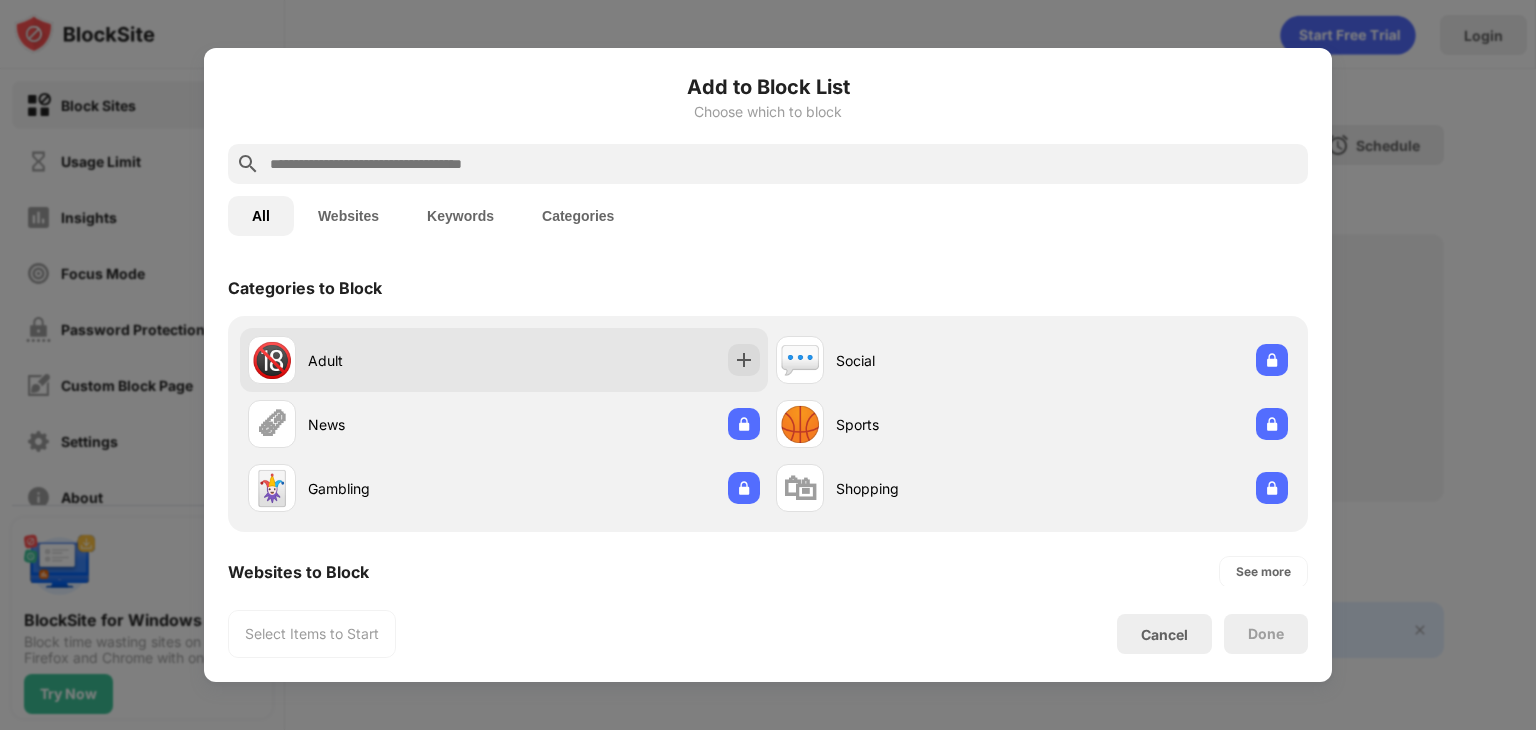click on "🔞 Adult" at bounding box center [504, 360] 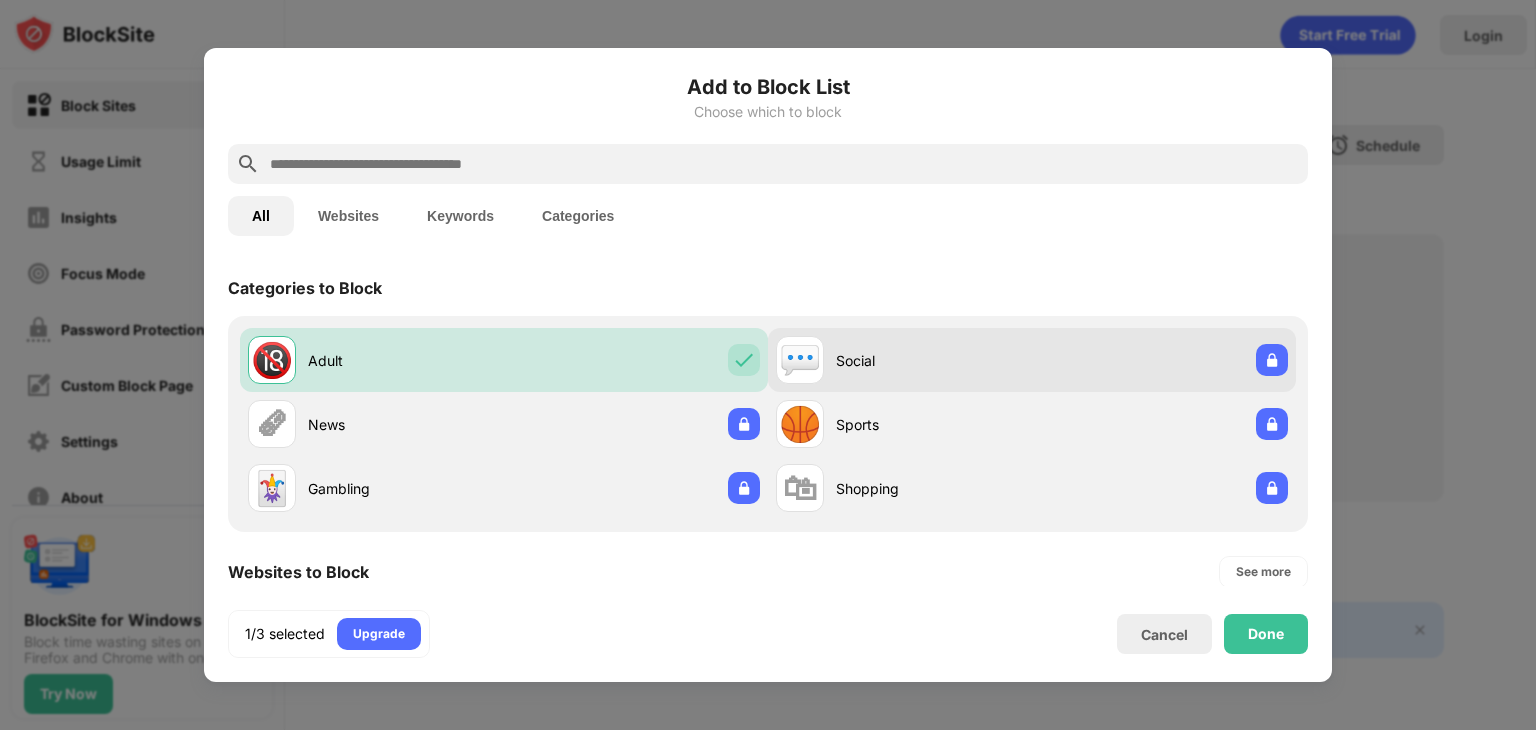 click on "Social" at bounding box center [934, 360] 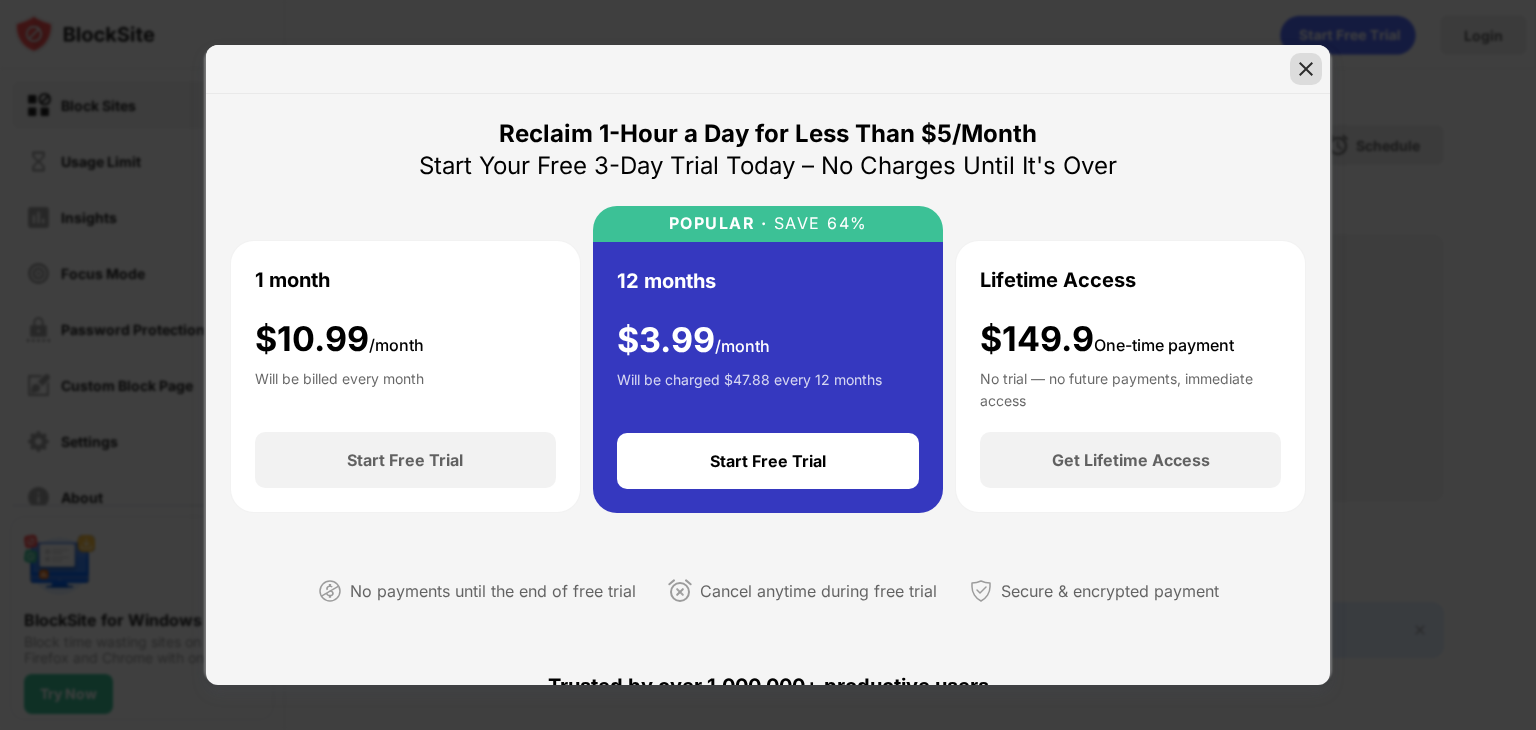 click at bounding box center (1306, 69) 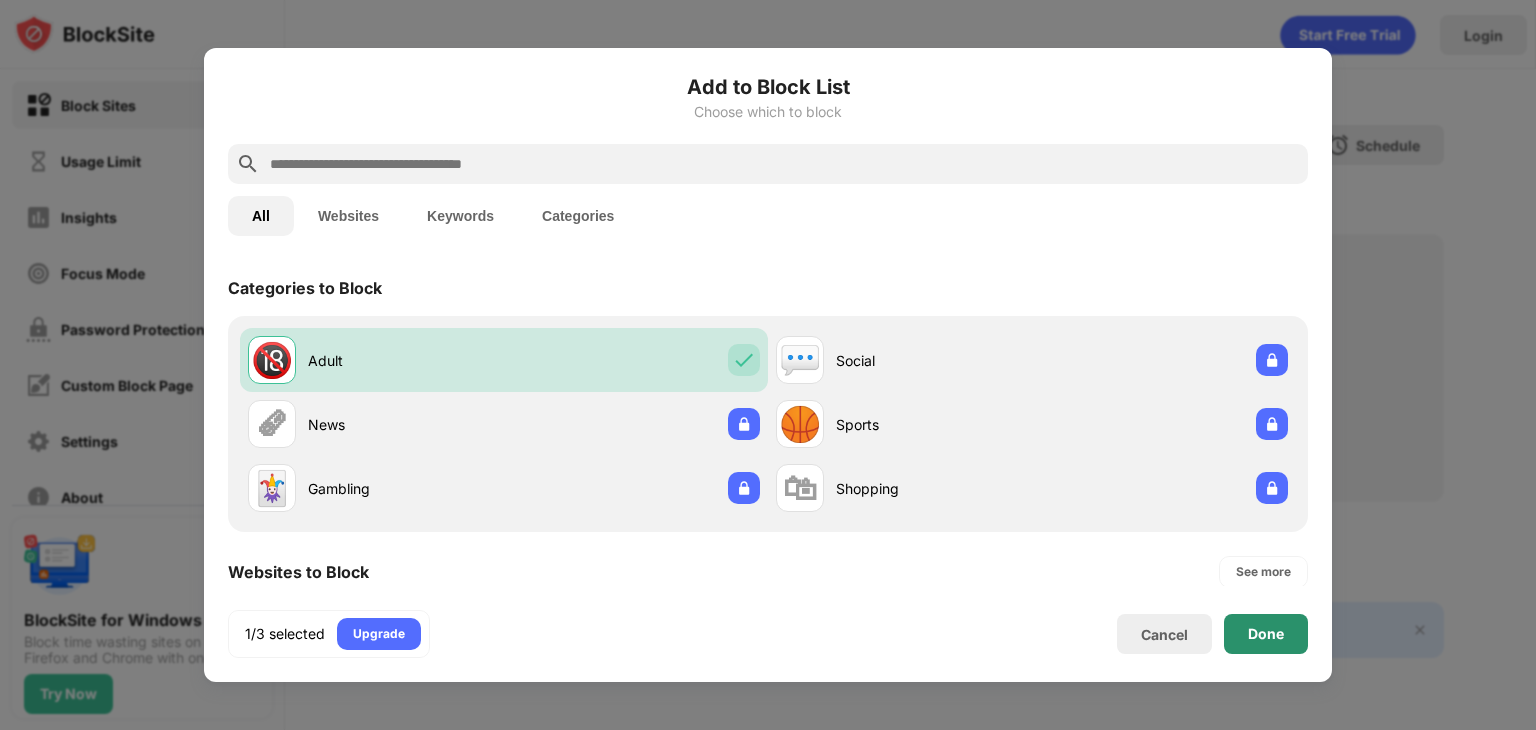 click on "Done" at bounding box center (1266, 634) 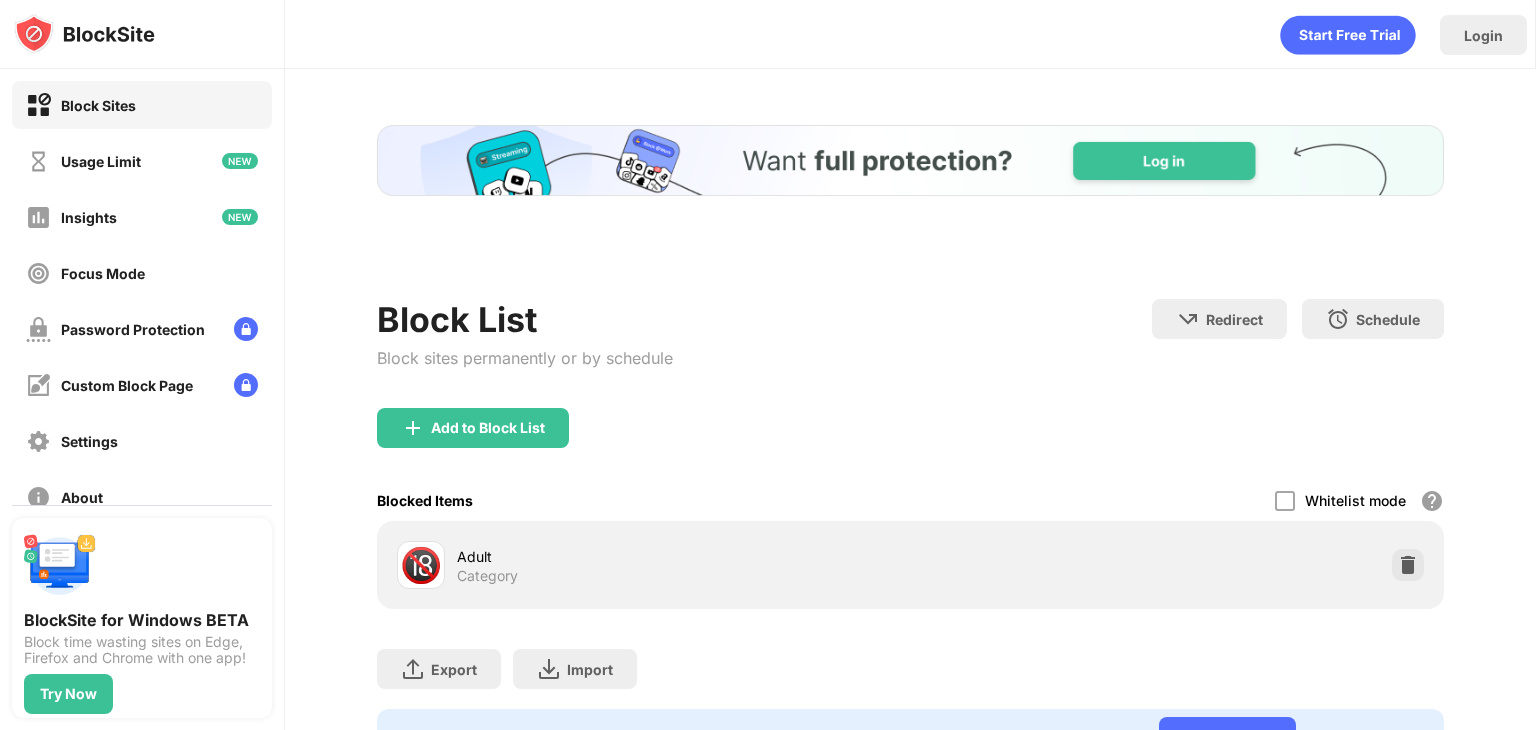 scroll, scrollTop: 0, scrollLeft: 0, axis: both 